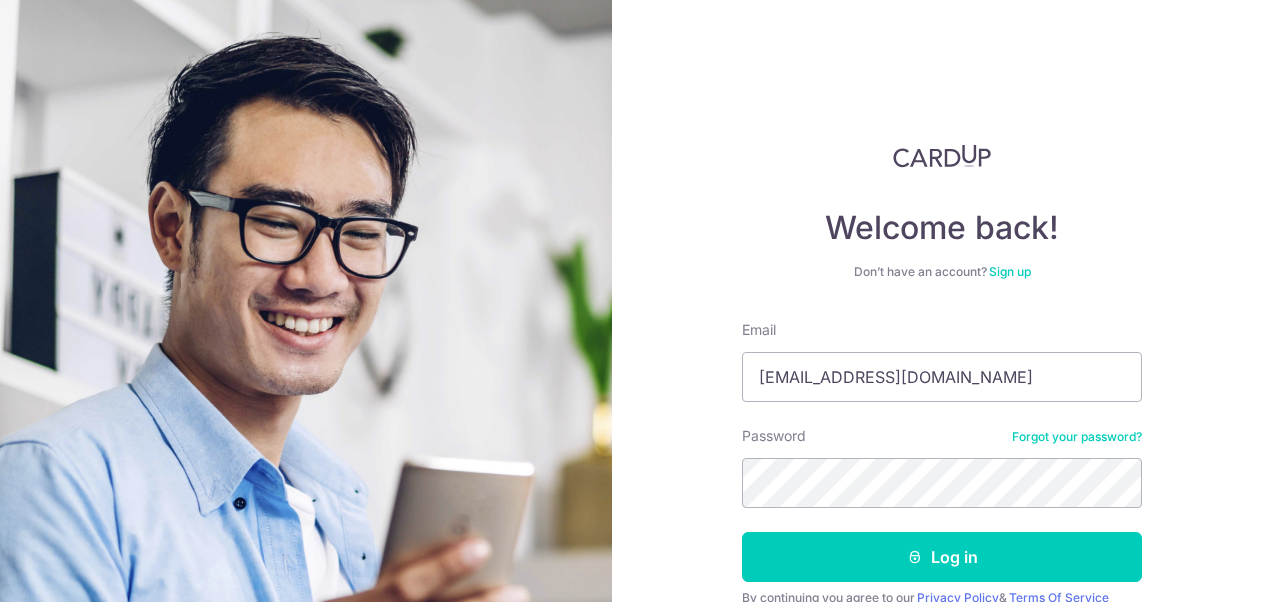 scroll, scrollTop: 0, scrollLeft: 0, axis: both 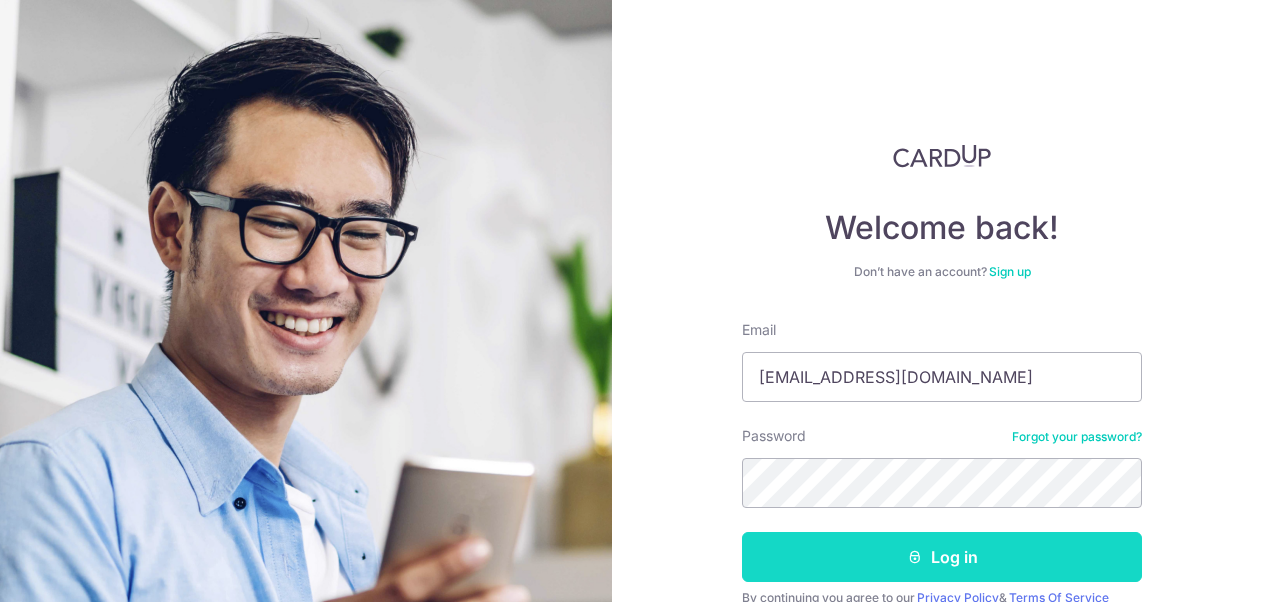 click on "Log in" at bounding box center [942, 557] 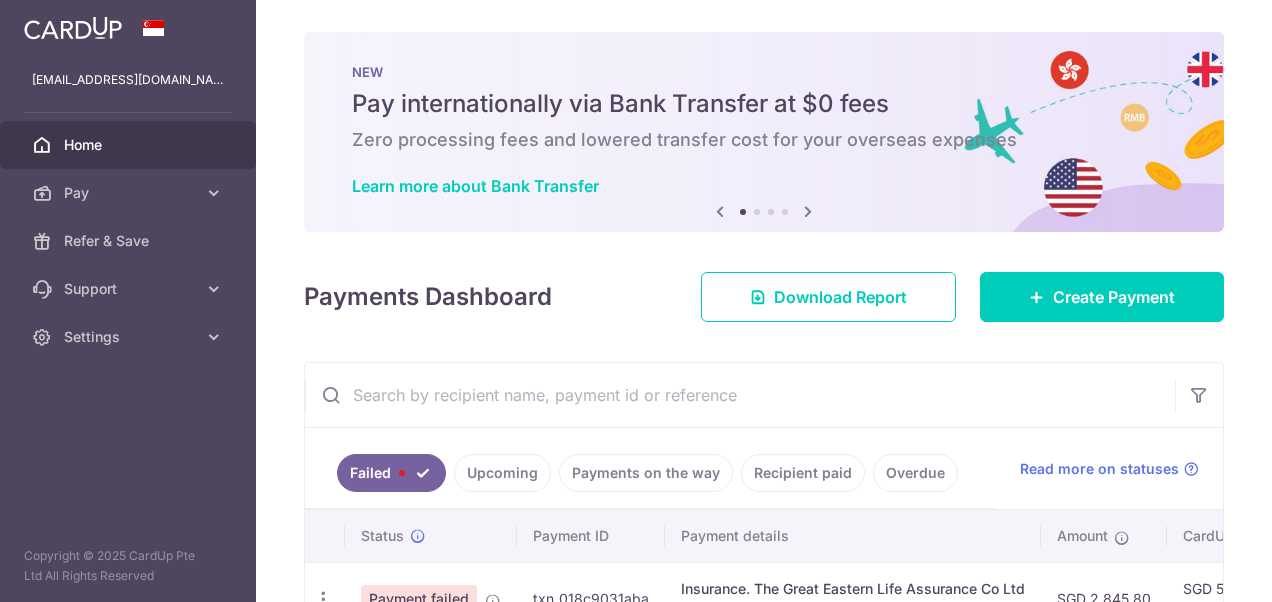 scroll, scrollTop: 0, scrollLeft: 0, axis: both 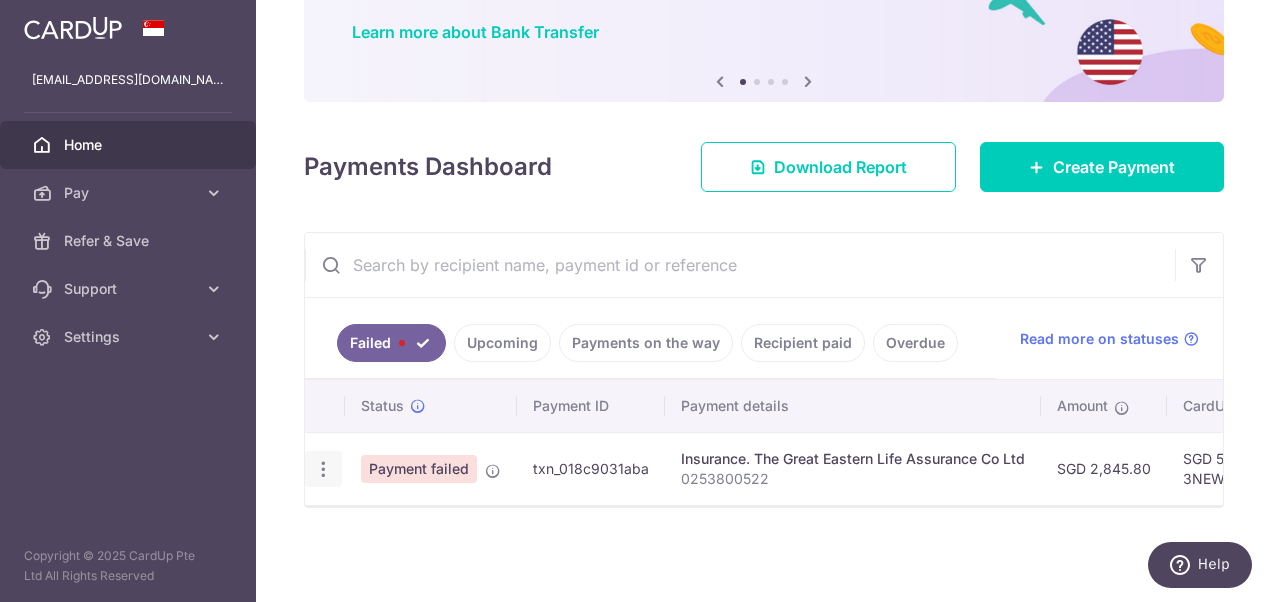 click at bounding box center (323, 469) 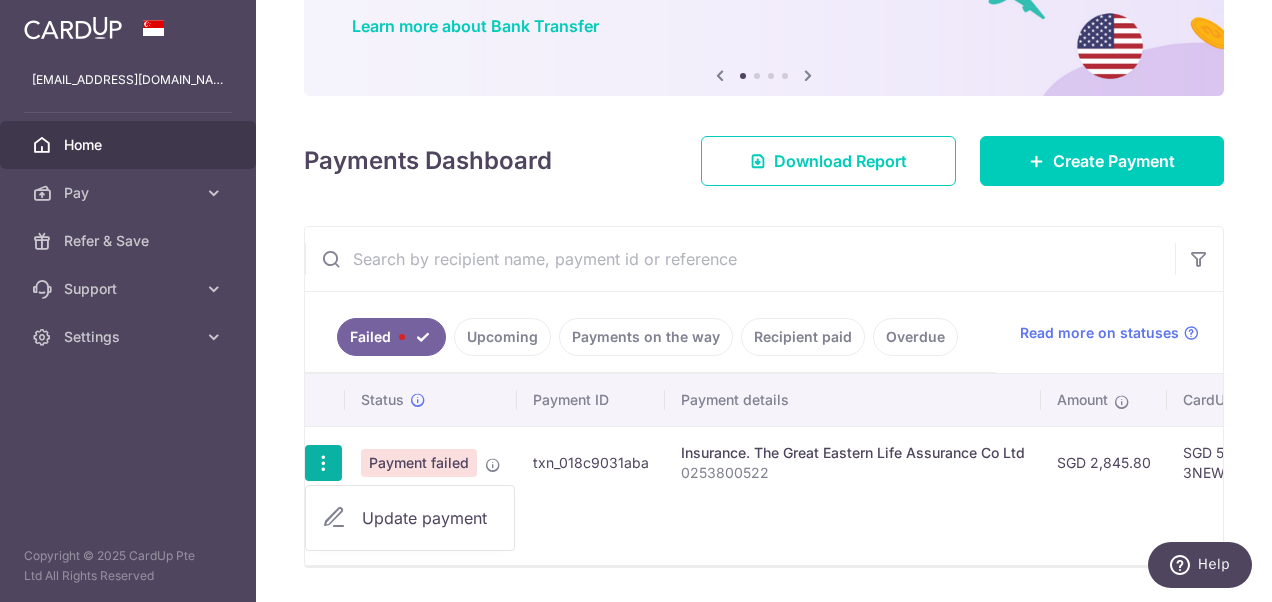 click on "Payment failed" at bounding box center [431, 462] 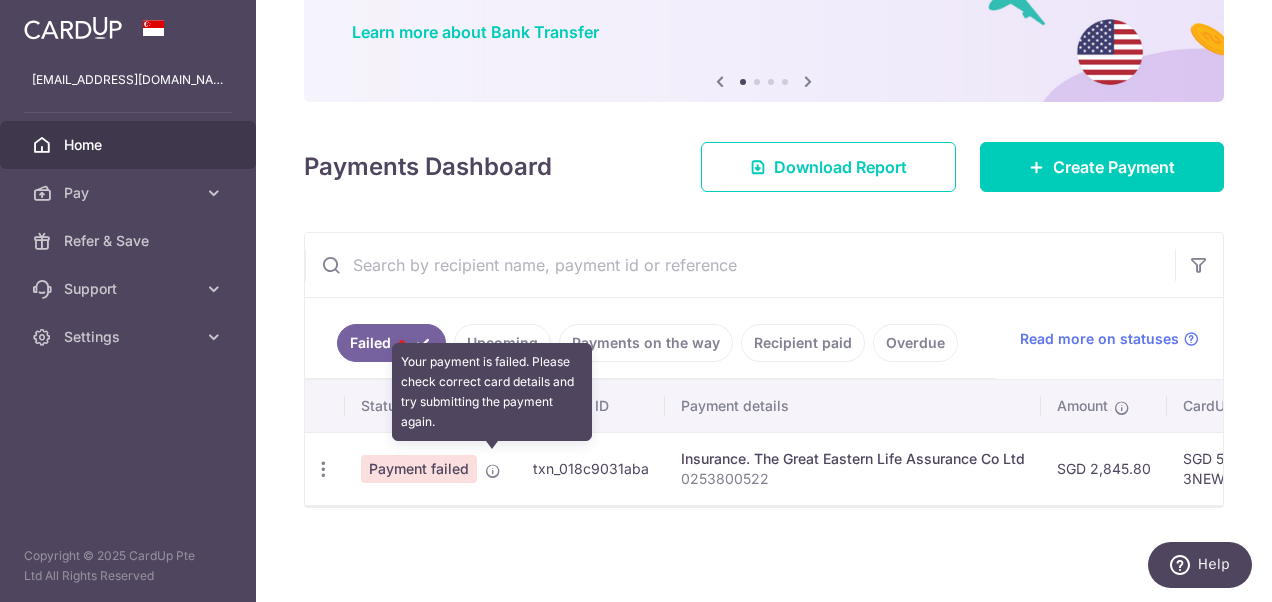click at bounding box center (493, 471) 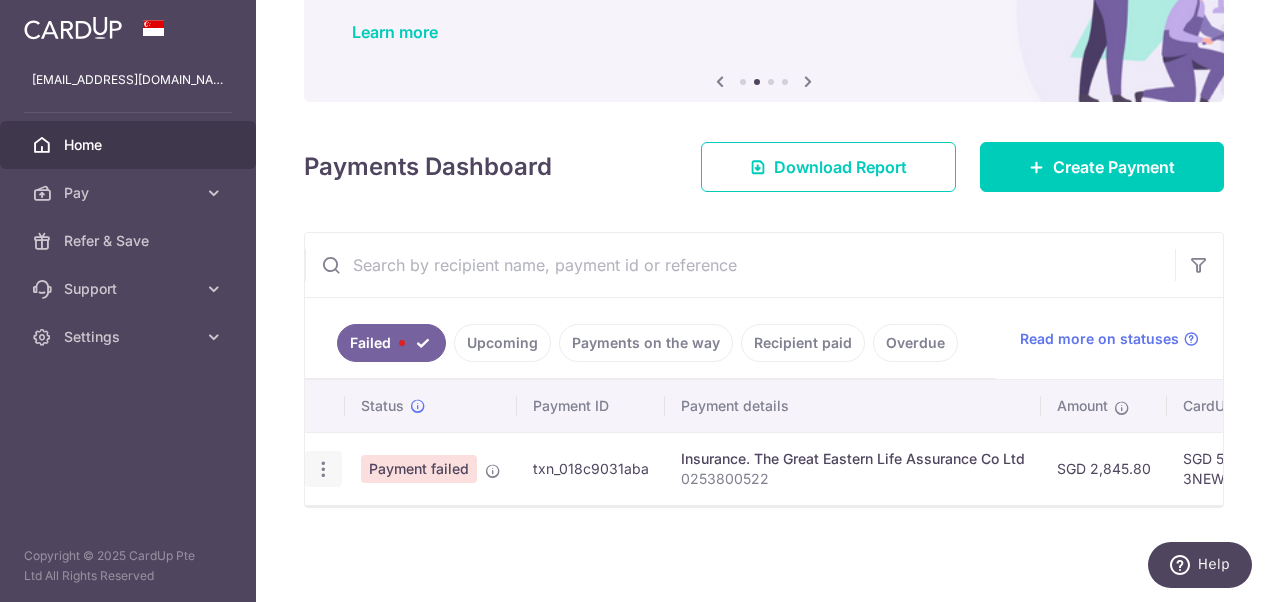 click at bounding box center [323, 469] 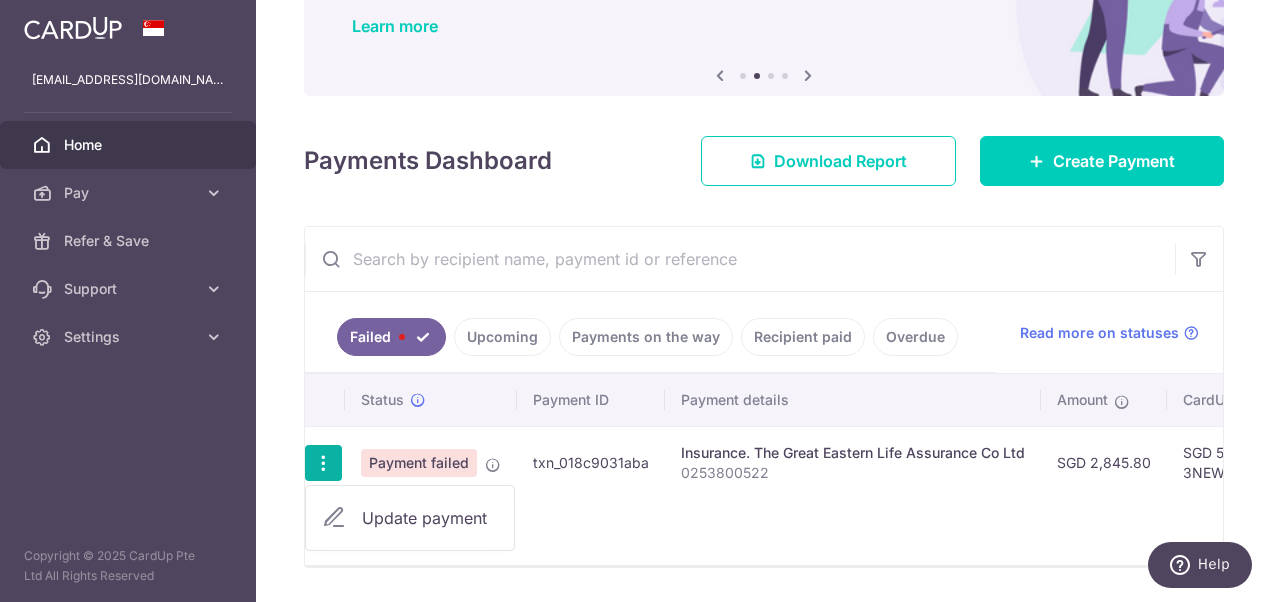 click on "Update payment" at bounding box center [430, 518] 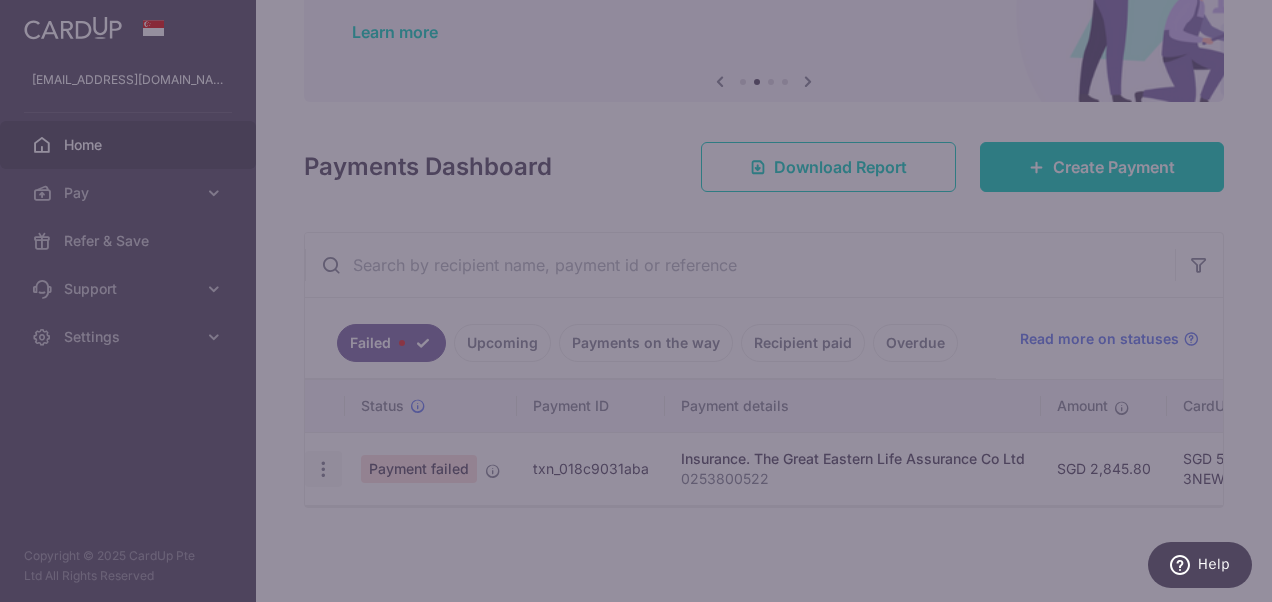 type on "3NEWR3" 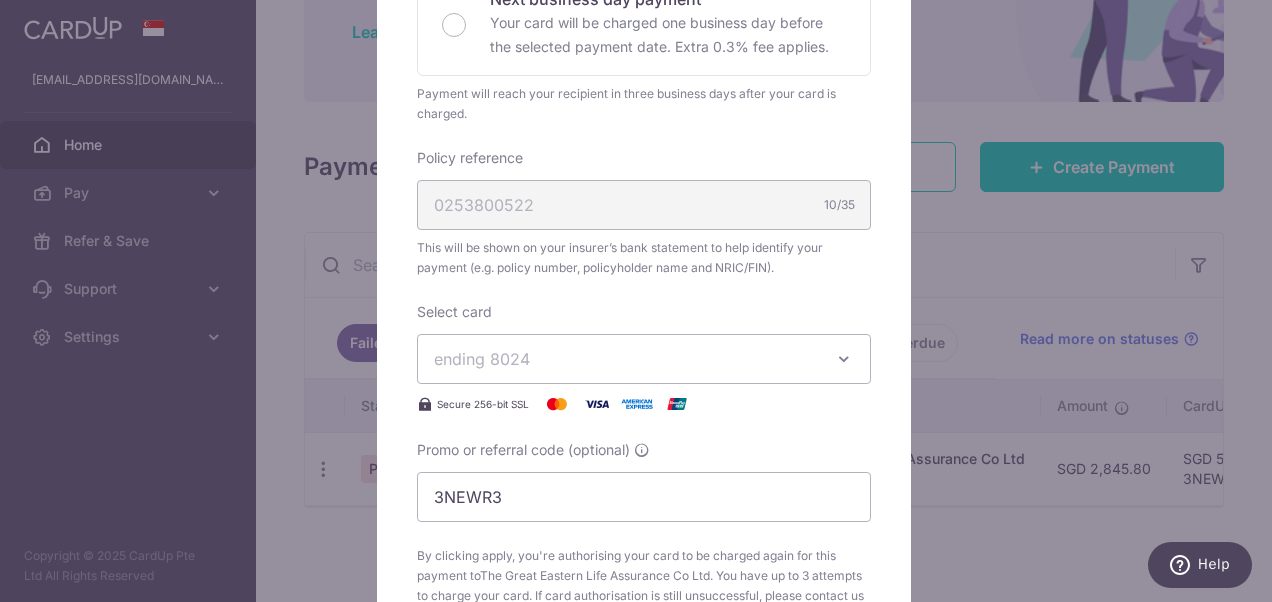 scroll, scrollTop: 700, scrollLeft: 0, axis: vertical 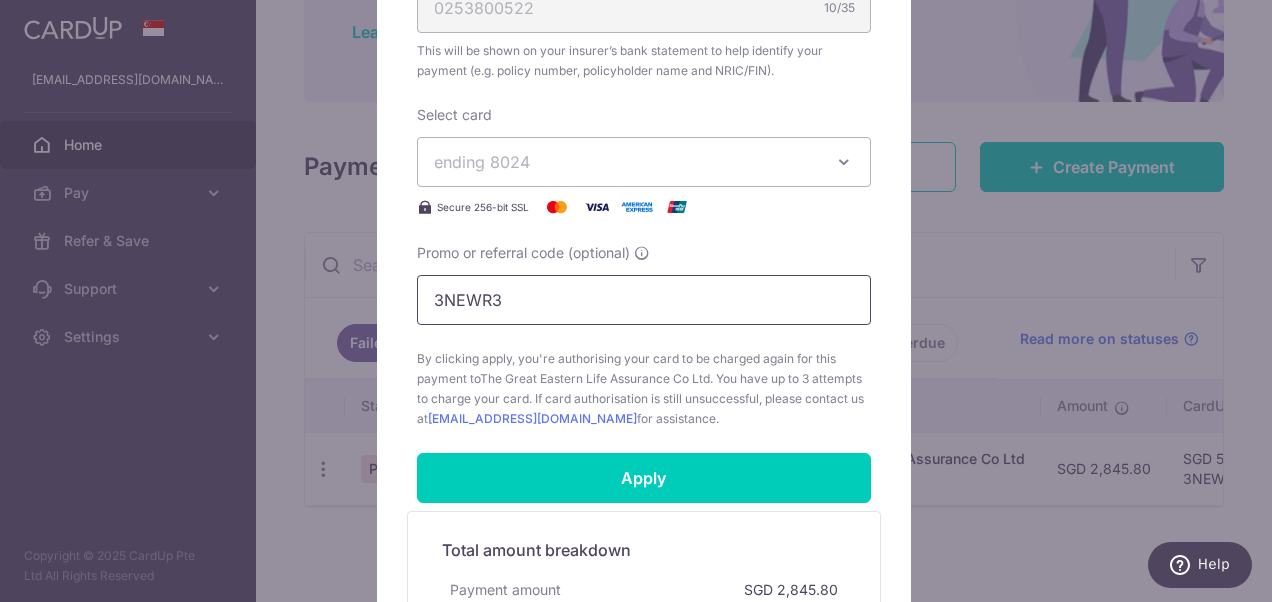 click on "3NEWR3" at bounding box center [644, 300] 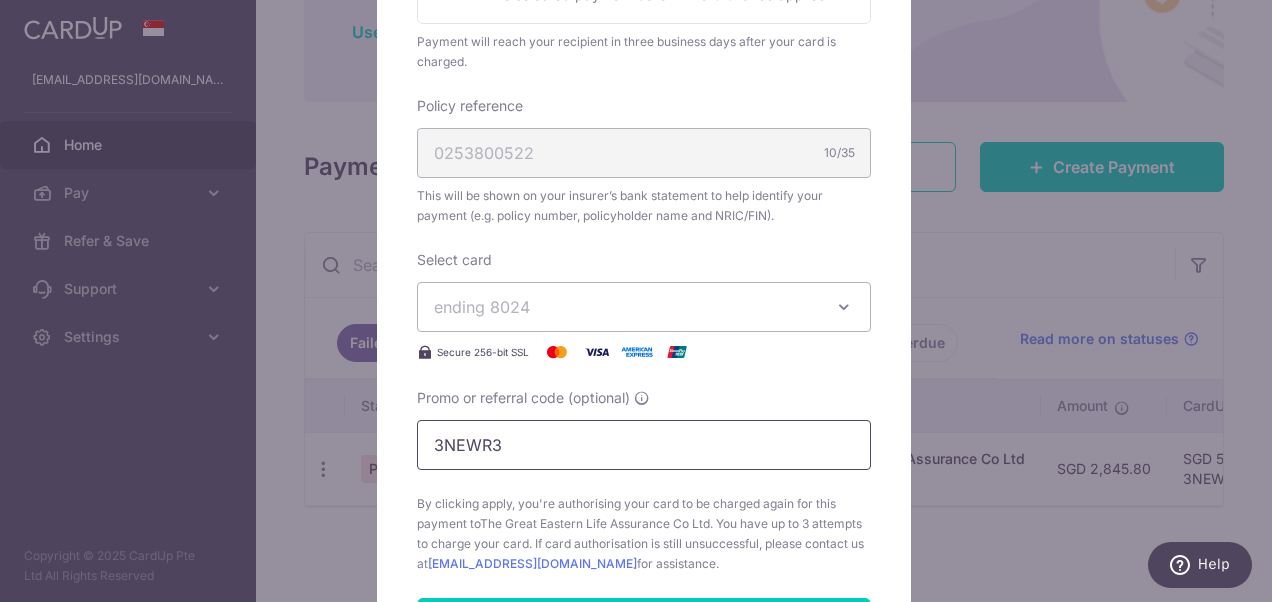 scroll, scrollTop: 600, scrollLeft: 0, axis: vertical 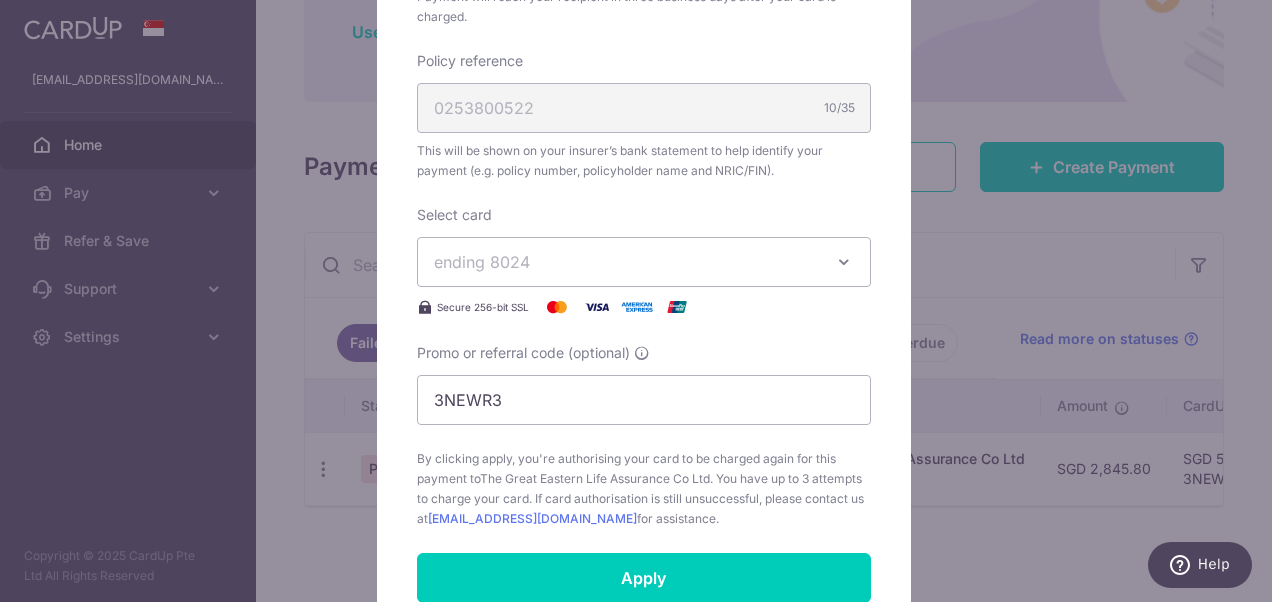 click on "ending 8024" at bounding box center [626, 262] 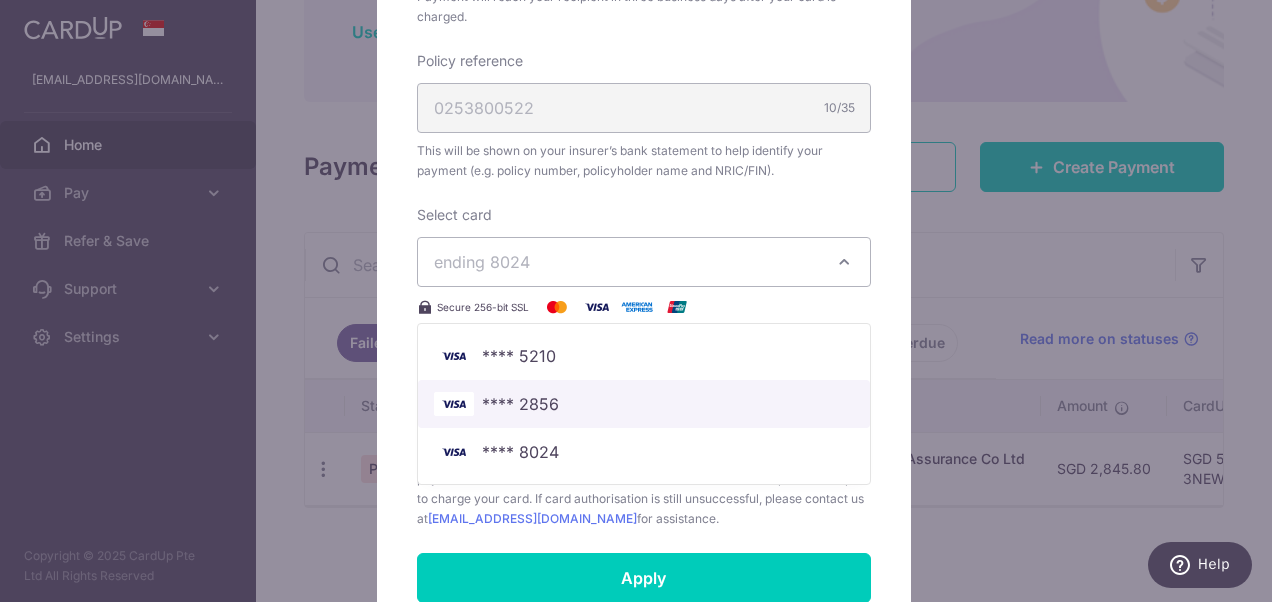 click on "**** 2856" at bounding box center (644, 404) 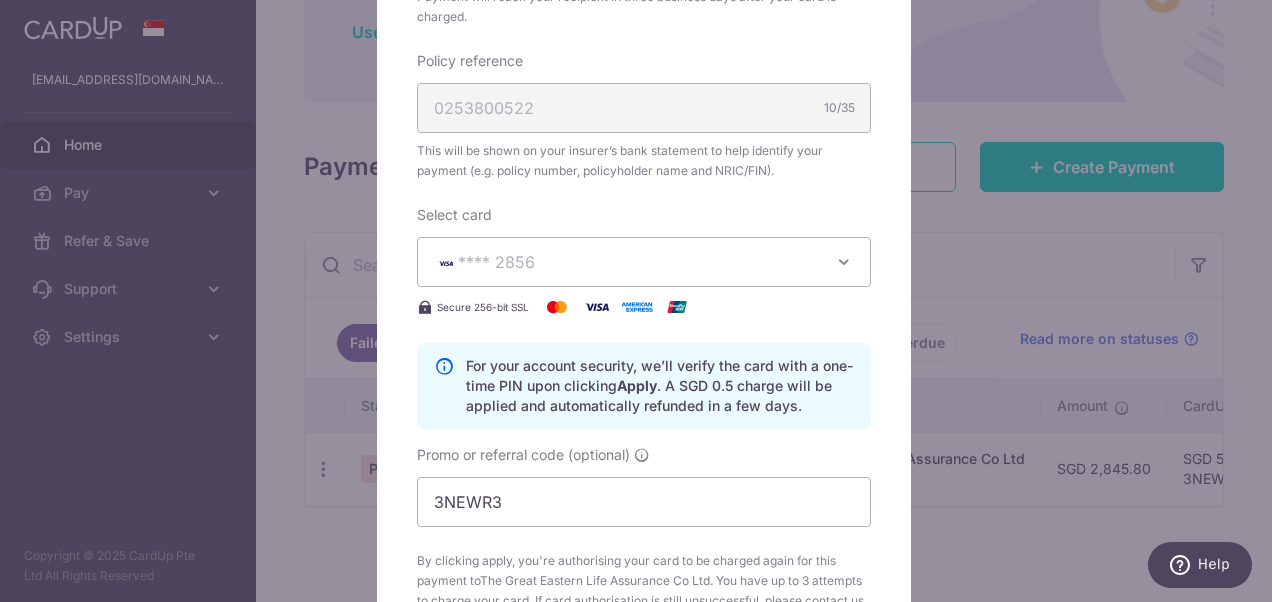 click on "**** 2856" at bounding box center (626, 262) 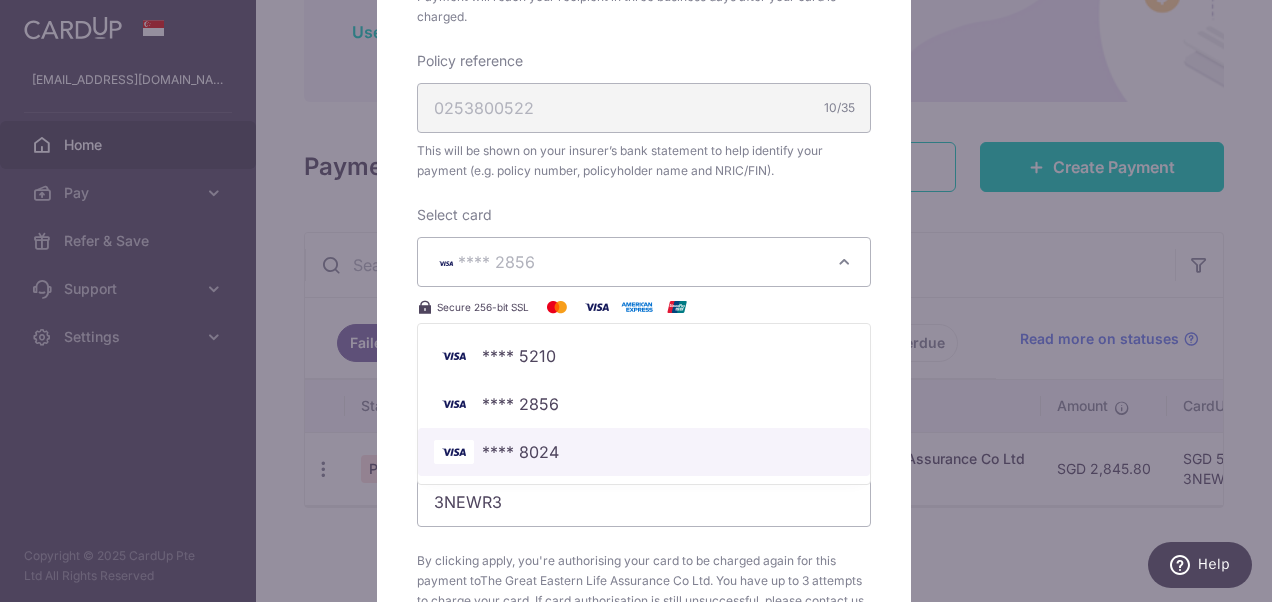 click on "**** 8024" at bounding box center (644, 452) 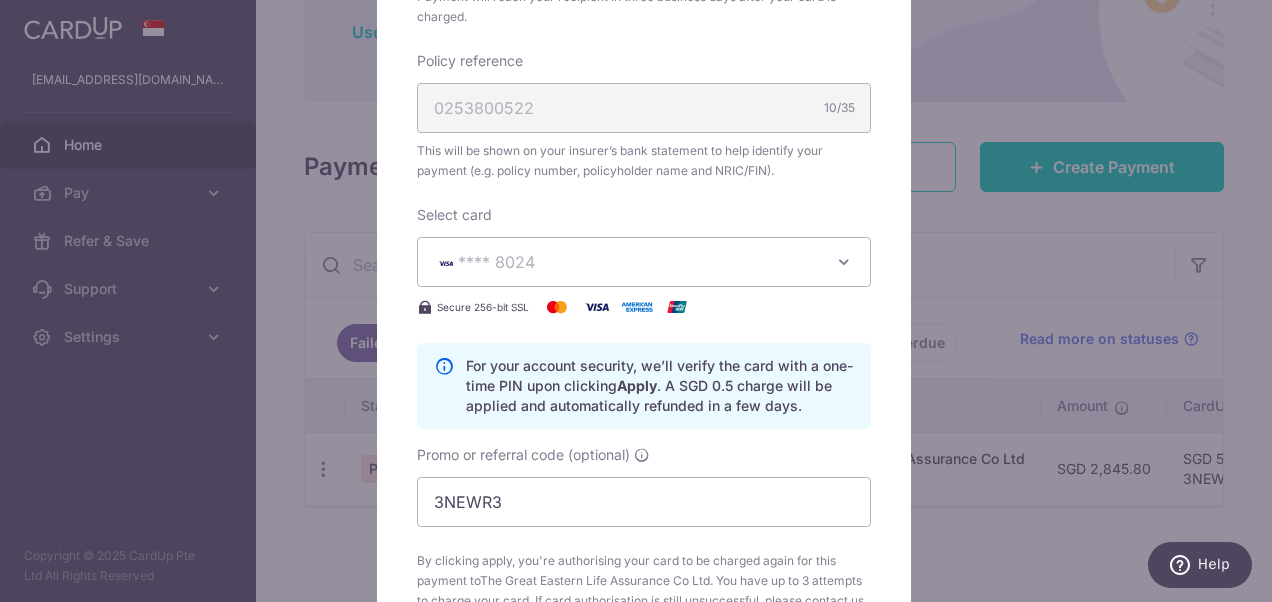 click on "**** 8024" at bounding box center (626, 262) 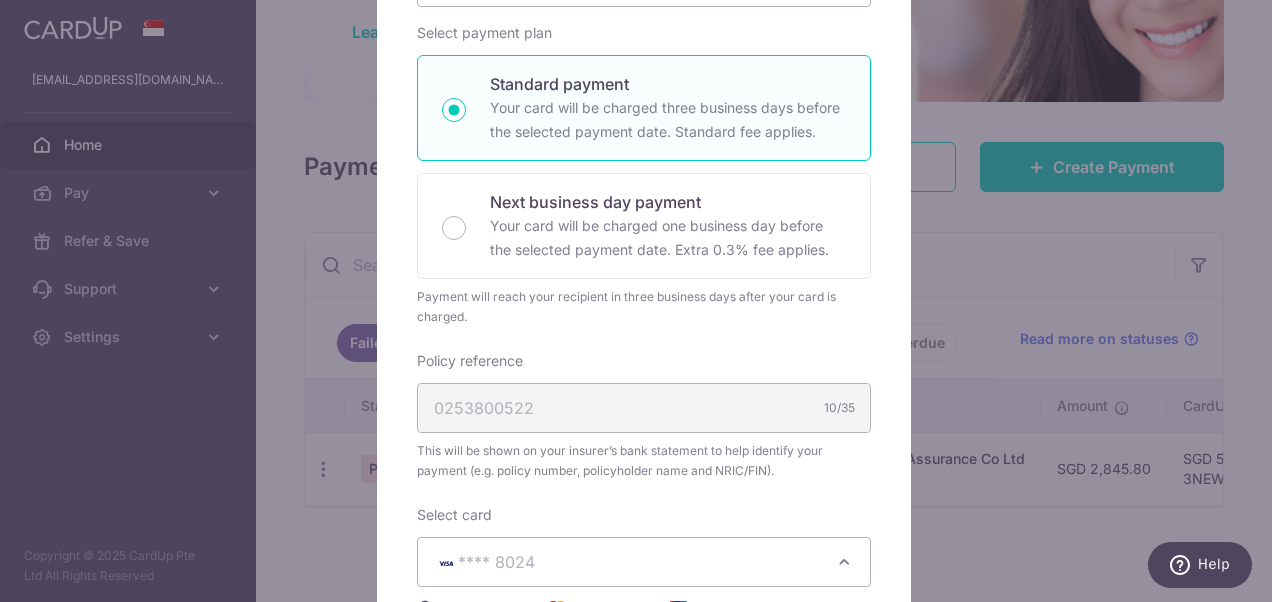 scroll, scrollTop: 0, scrollLeft: 0, axis: both 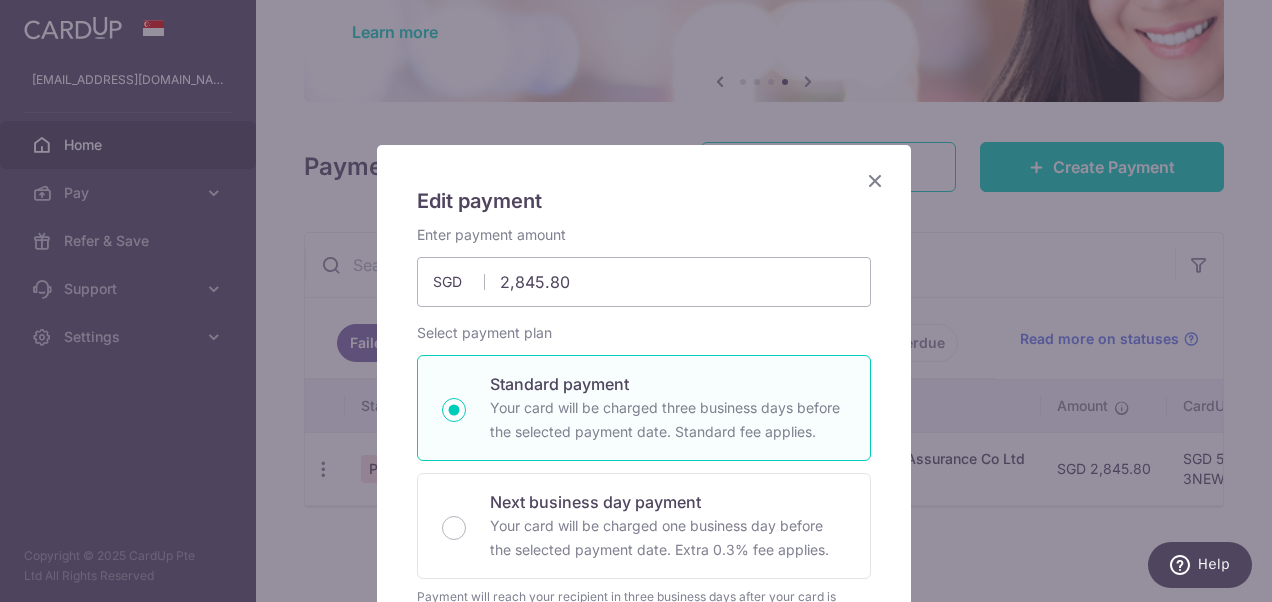 click at bounding box center (875, 180) 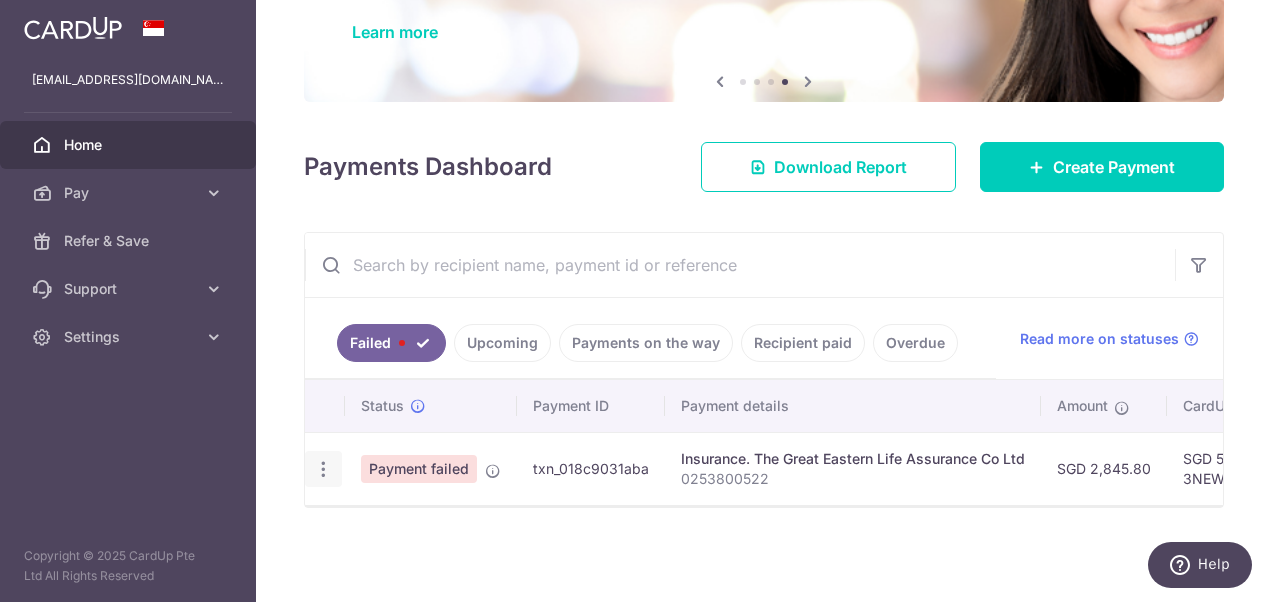 click at bounding box center (323, 469) 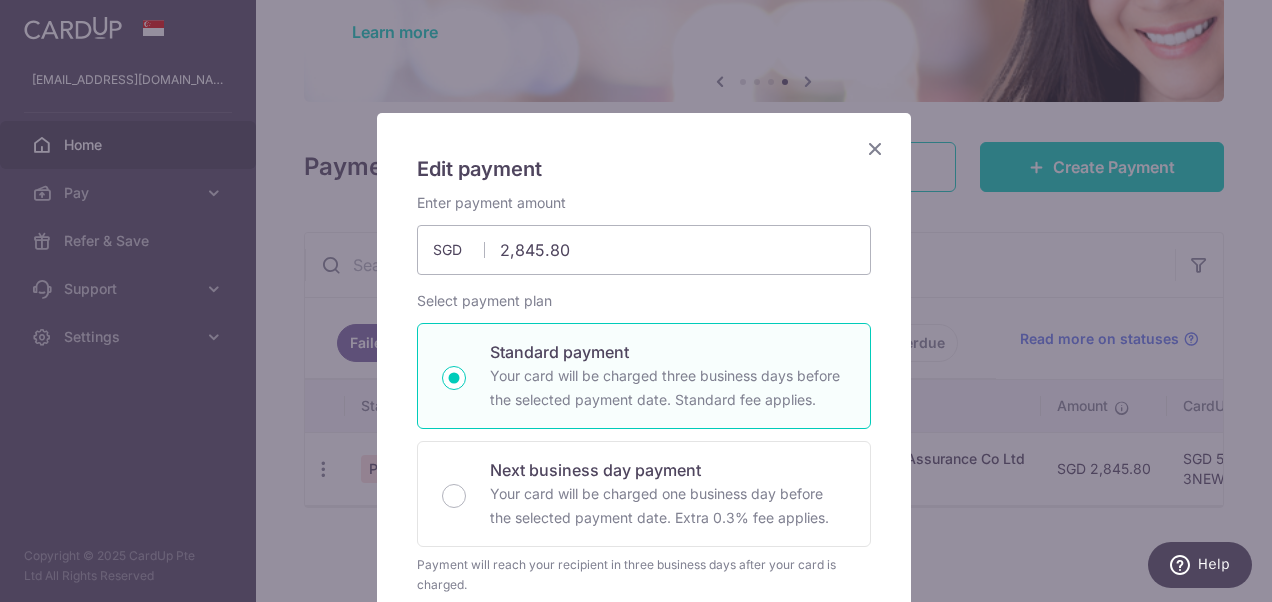 scroll, scrollTop: 0, scrollLeft: 0, axis: both 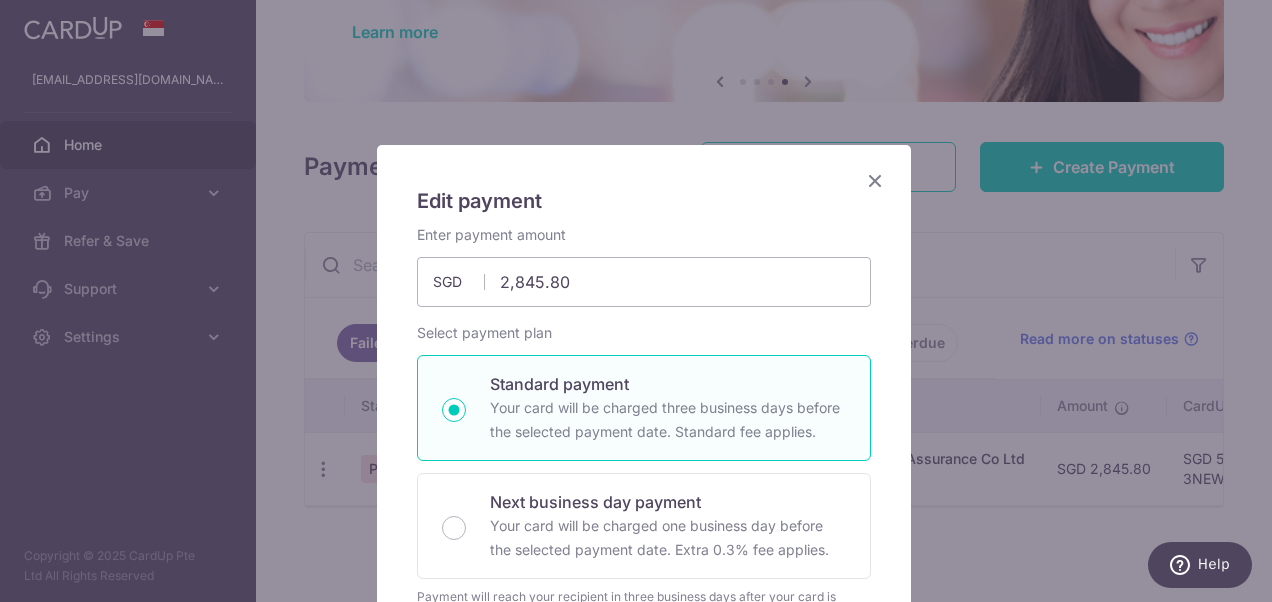 click at bounding box center (875, 180) 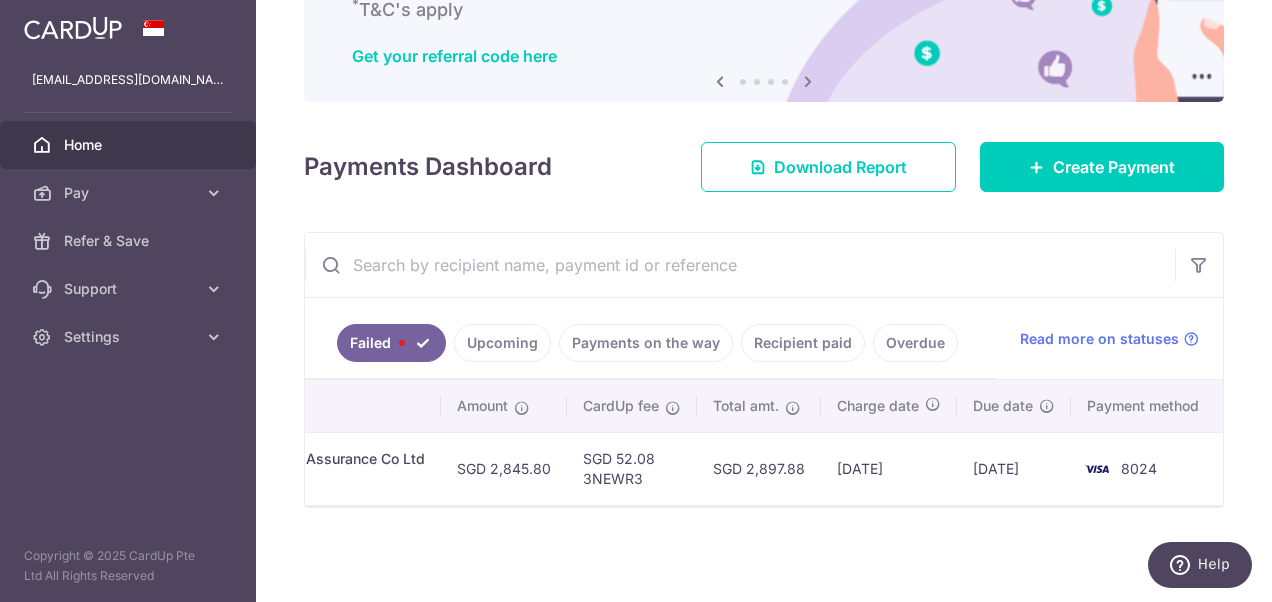 scroll, scrollTop: 0, scrollLeft: 0, axis: both 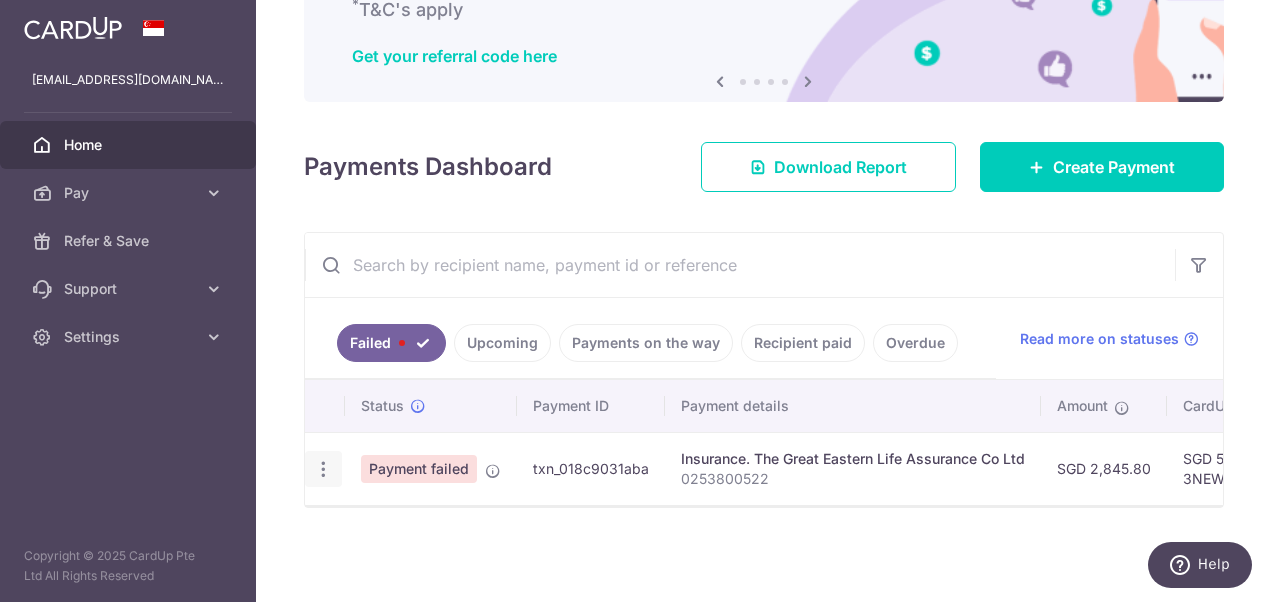 click at bounding box center (323, 469) 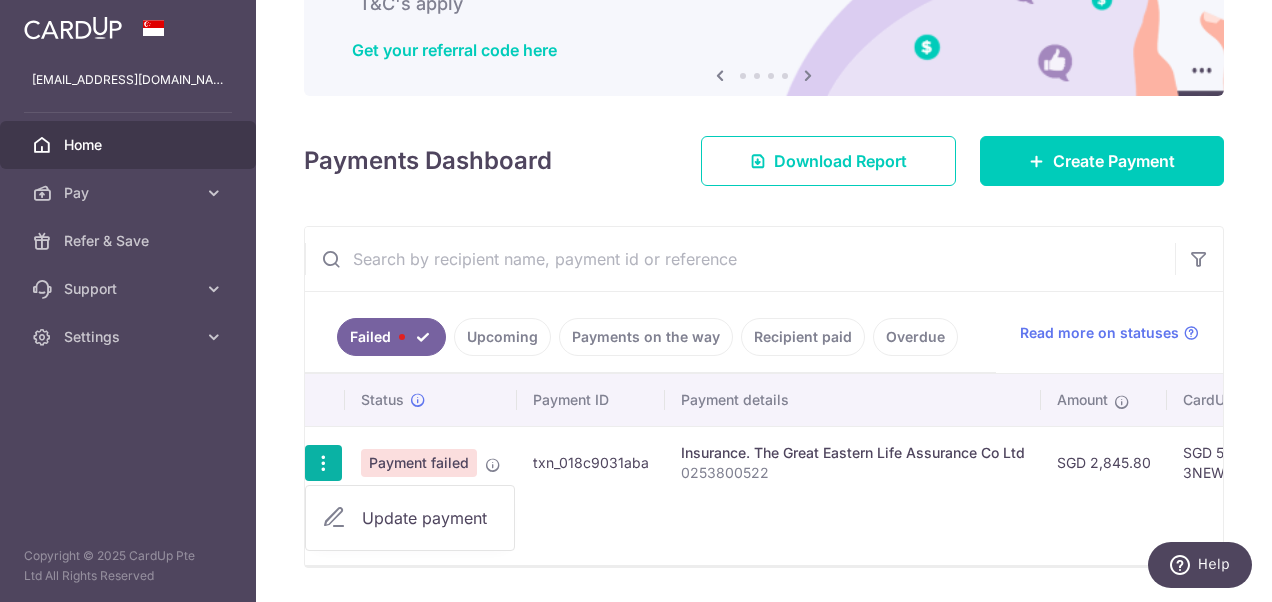 click on "Update payment" at bounding box center [430, 518] 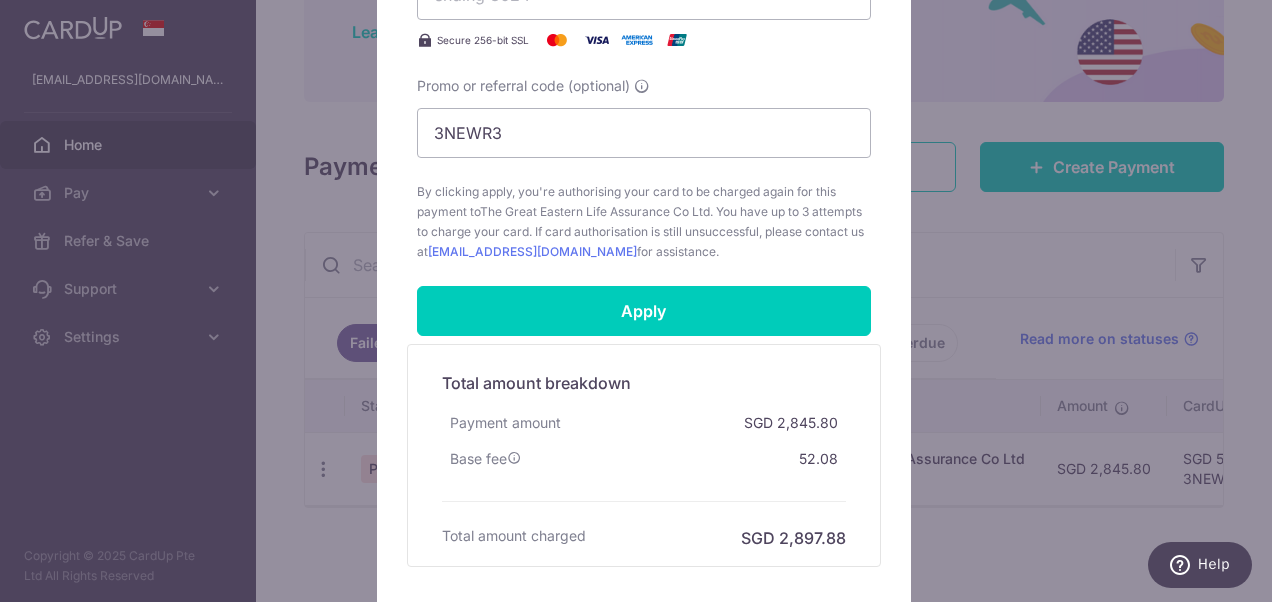 scroll, scrollTop: 741, scrollLeft: 0, axis: vertical 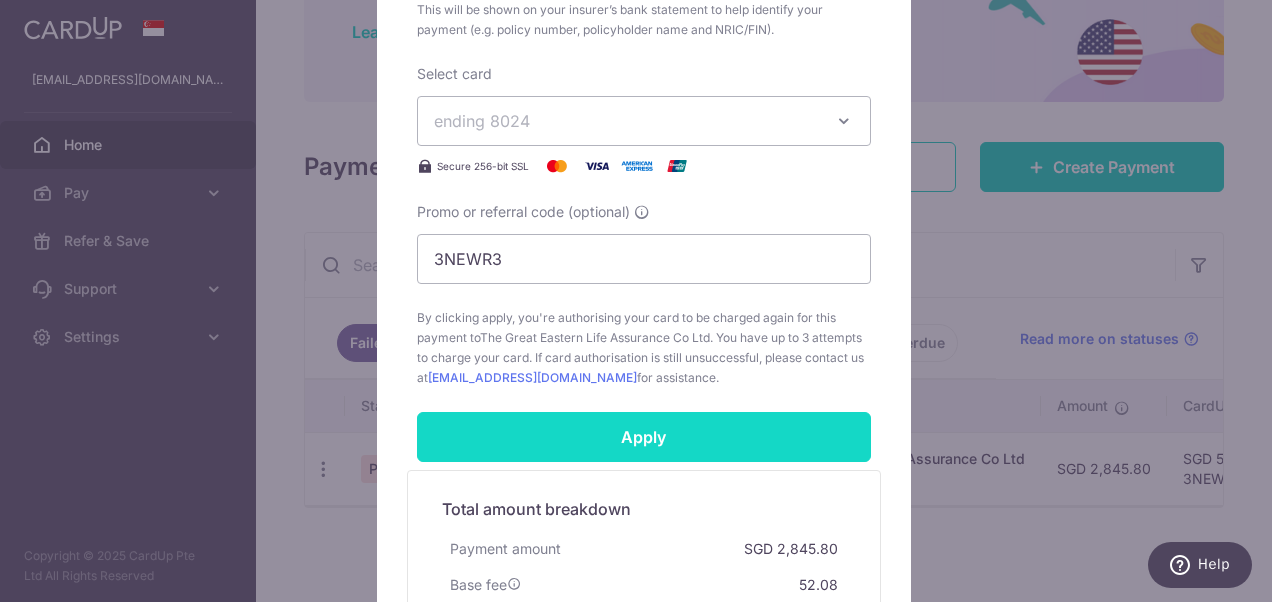 click on "Apply" at bounding box center [644, 437] 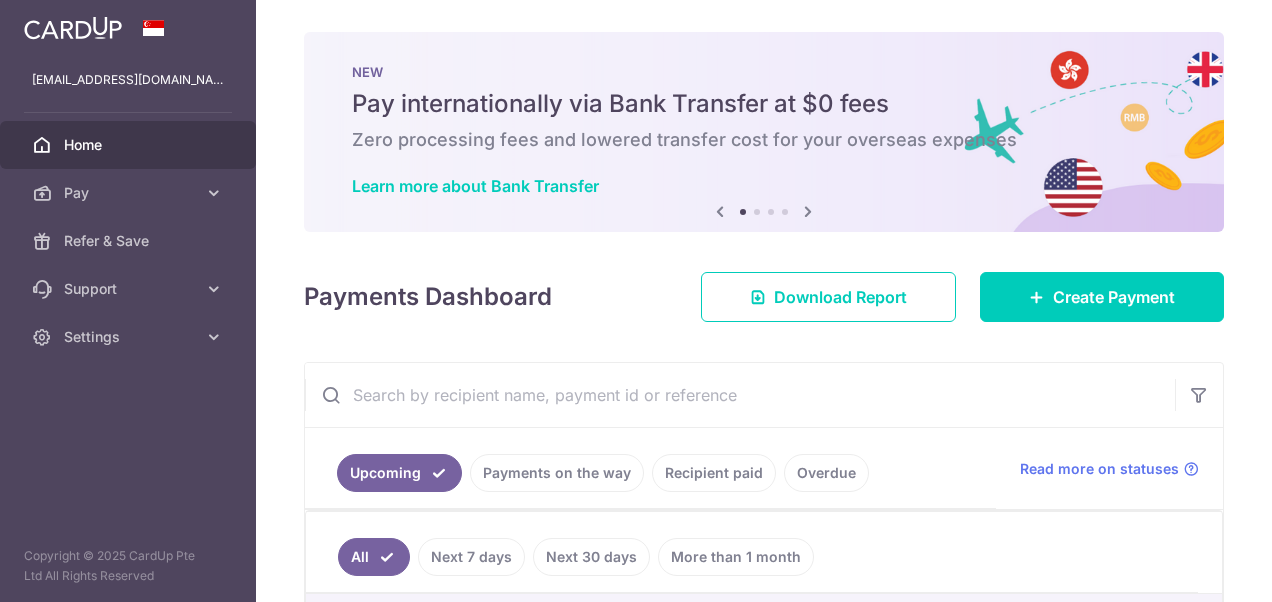 scroll, scrollTop: 0, scrollLeft: 0, axis: both 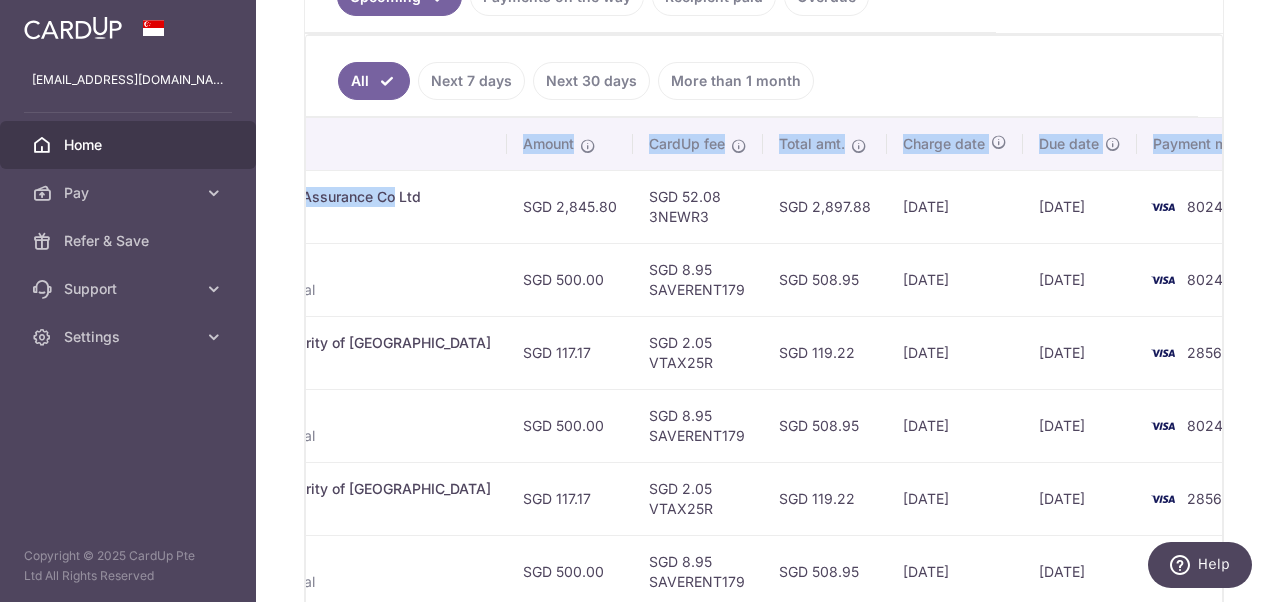 drag, startPoint x: 1022, startPoint y: 199, endPoint x: 1275, endPoint y: 206, distance: 253.09682 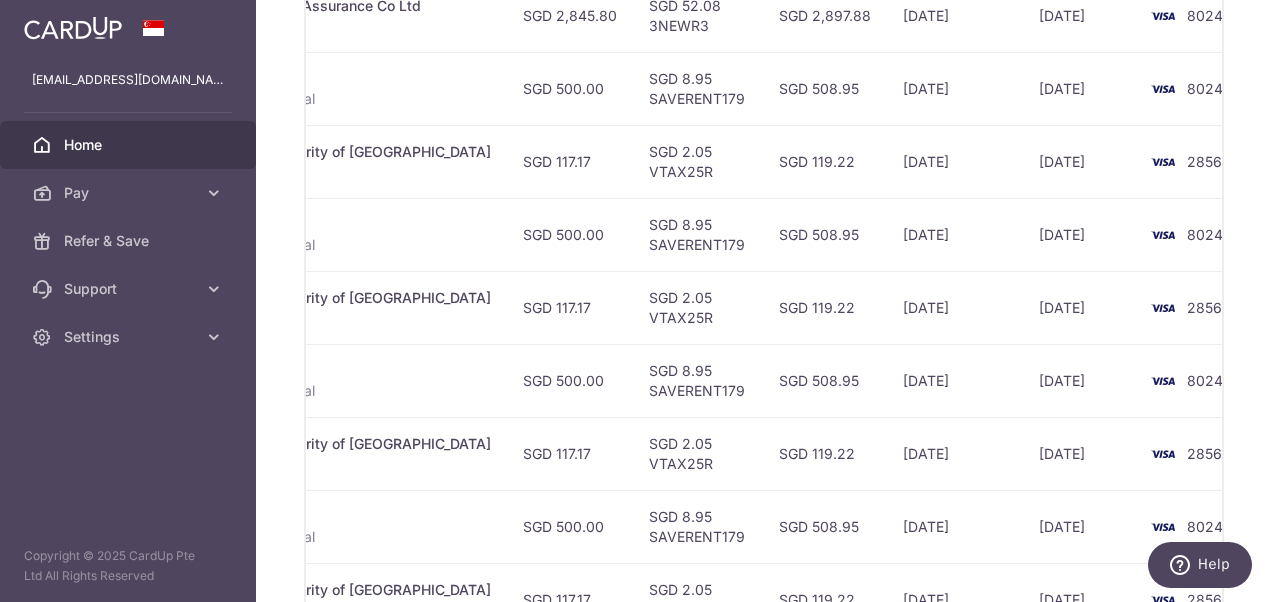 scroll, scrollTop: 700, scrollLeft: 0, axis: vertical 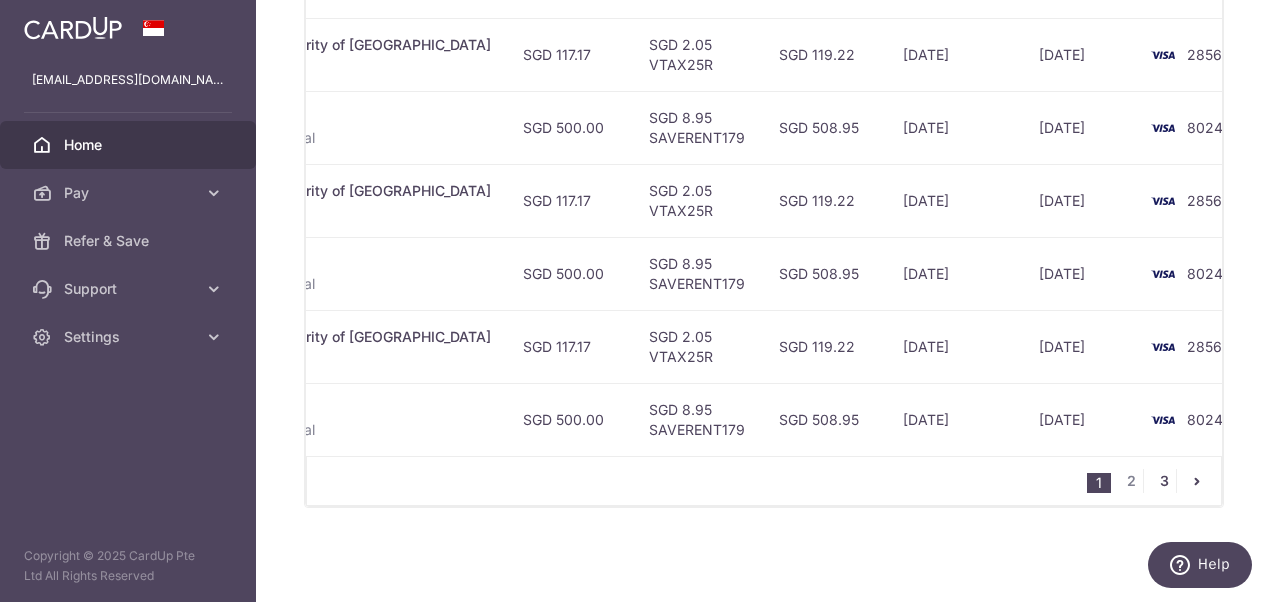 click on "3" at bounding box center [1164, 481] 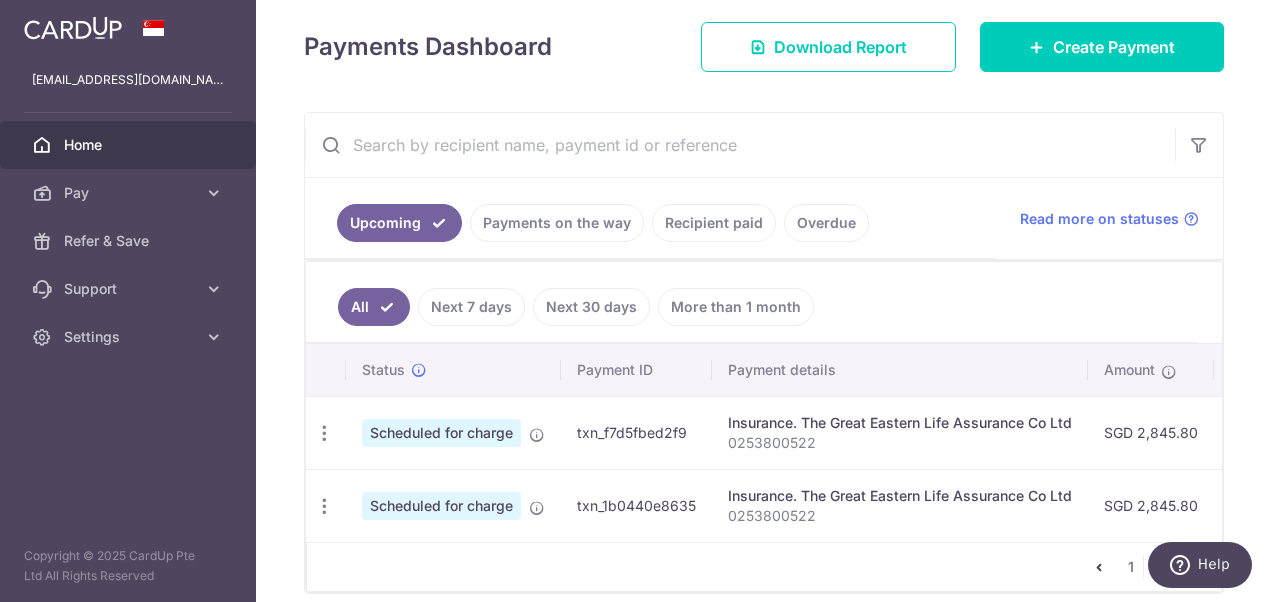 scroll, scrollTop: 363, scrollLeft: 0, axis: vertical 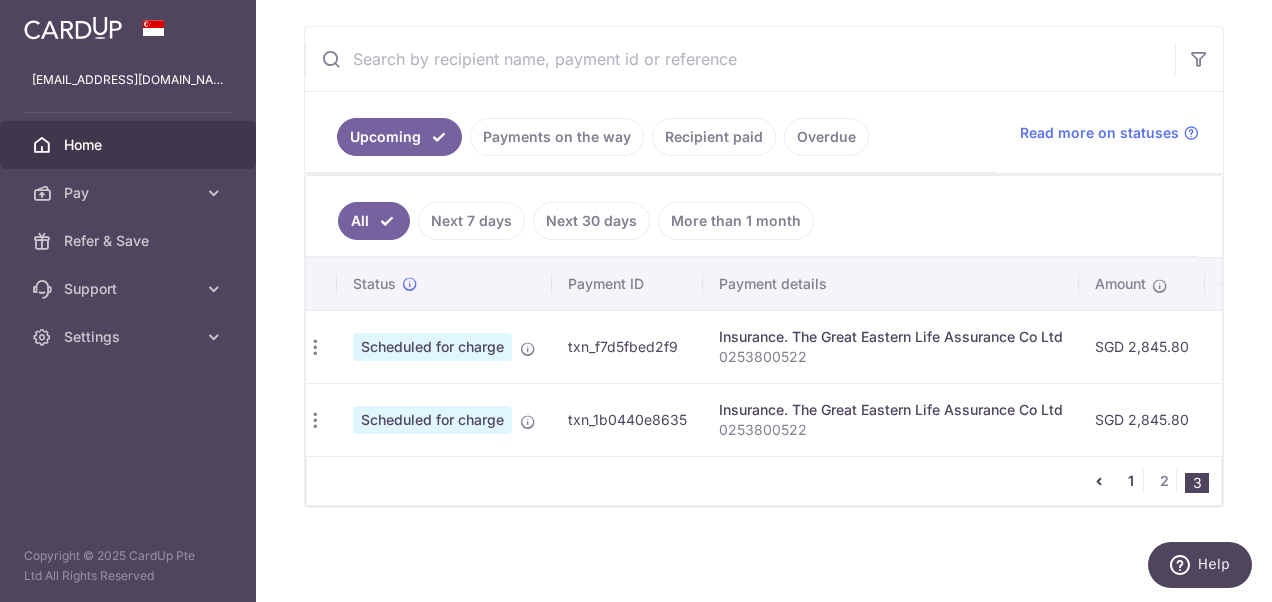 click on "1" at bounding box center [1131, 481] 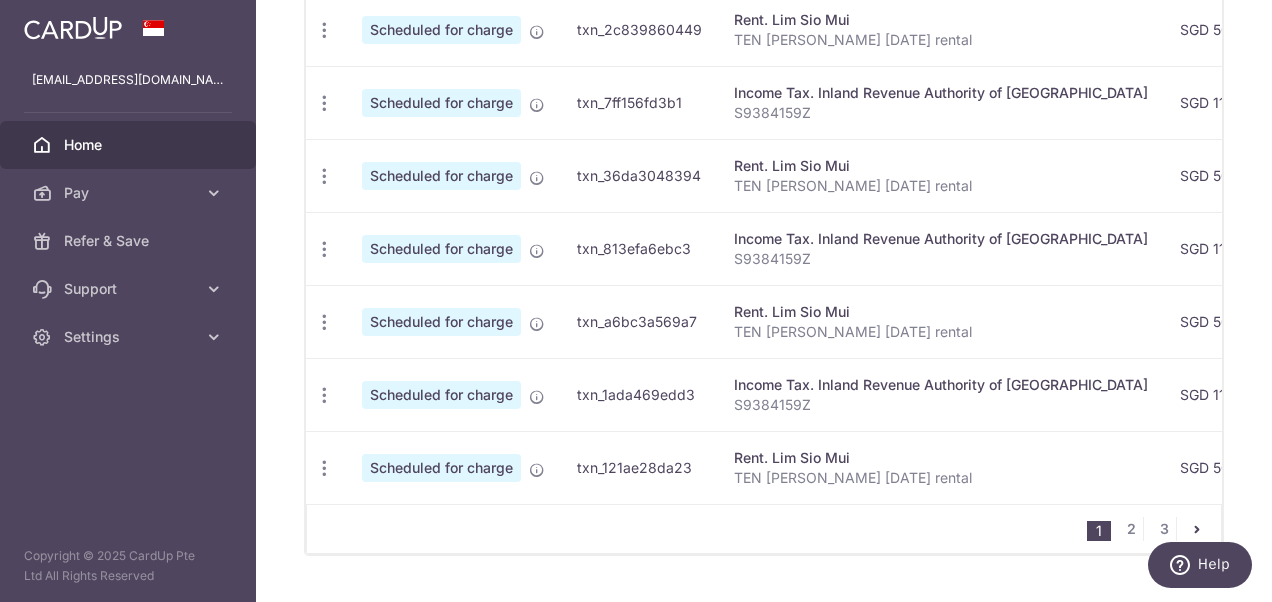 scroll, scrollTop: 944, scrollLeft: 0, axis: vertical 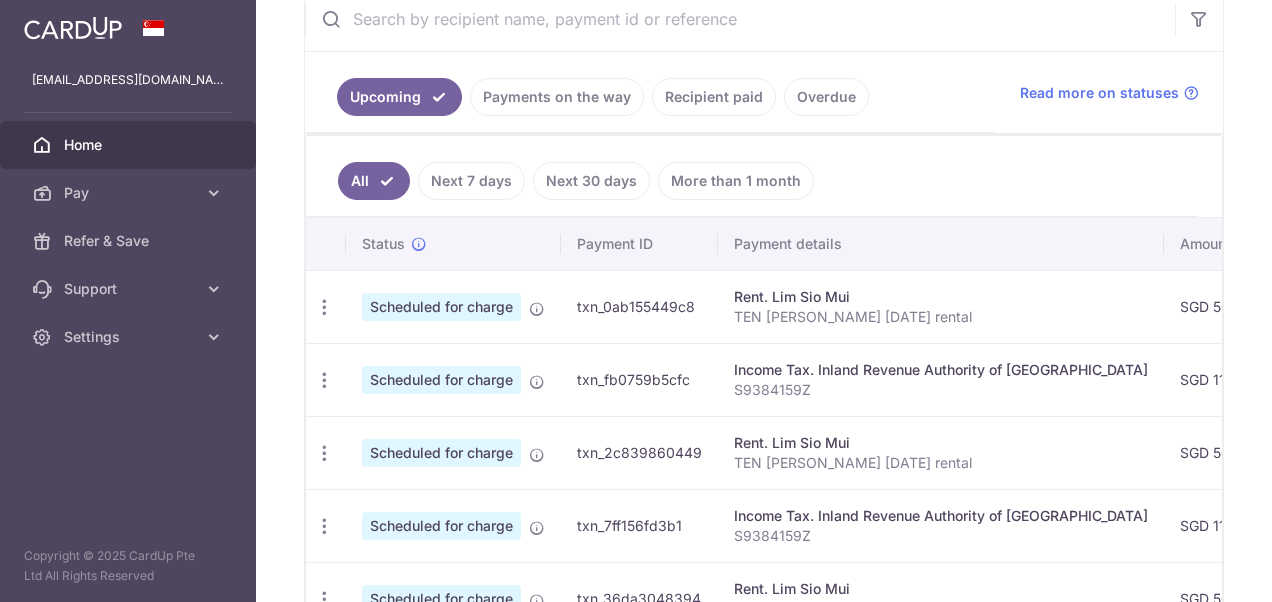 click on "Payments on the way" at bounding box center (557, 97) 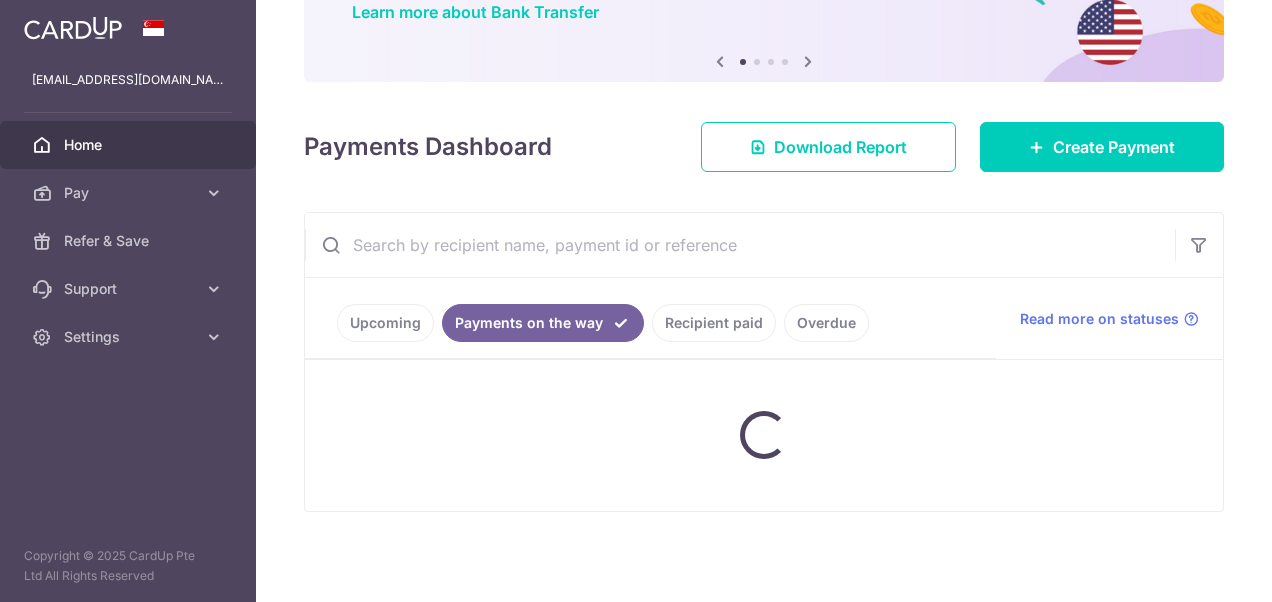 scroll, scrollTop: 160, scrollLeft: 0, axis: vertical 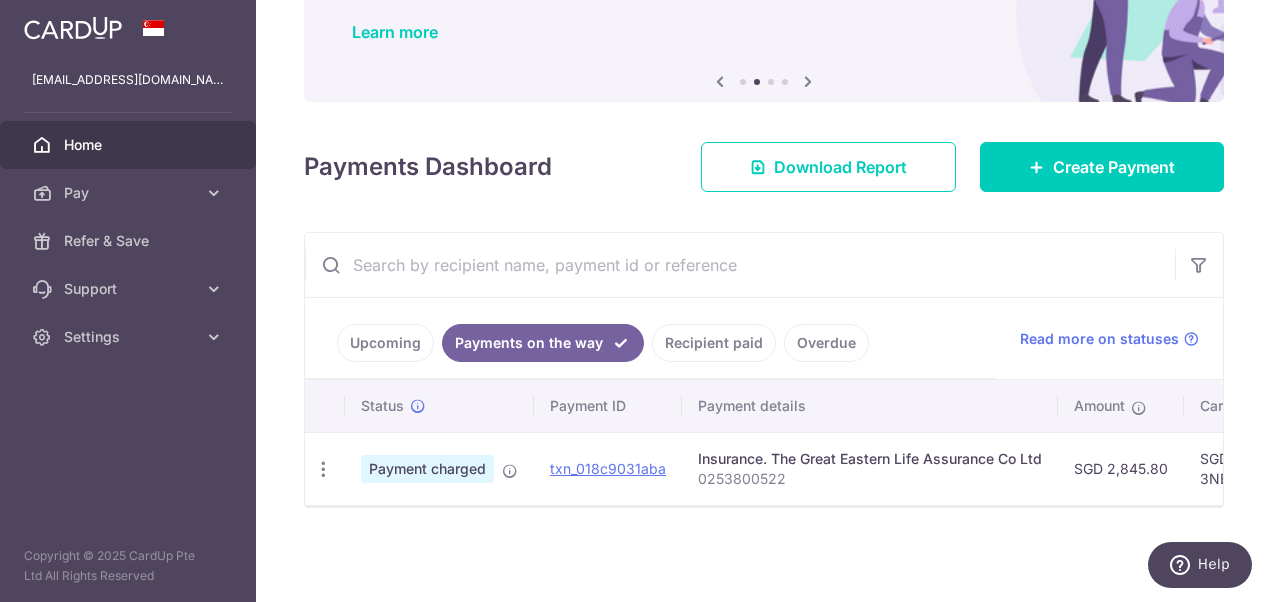 click on "Recipient paid" at bounding box center (714, 343) 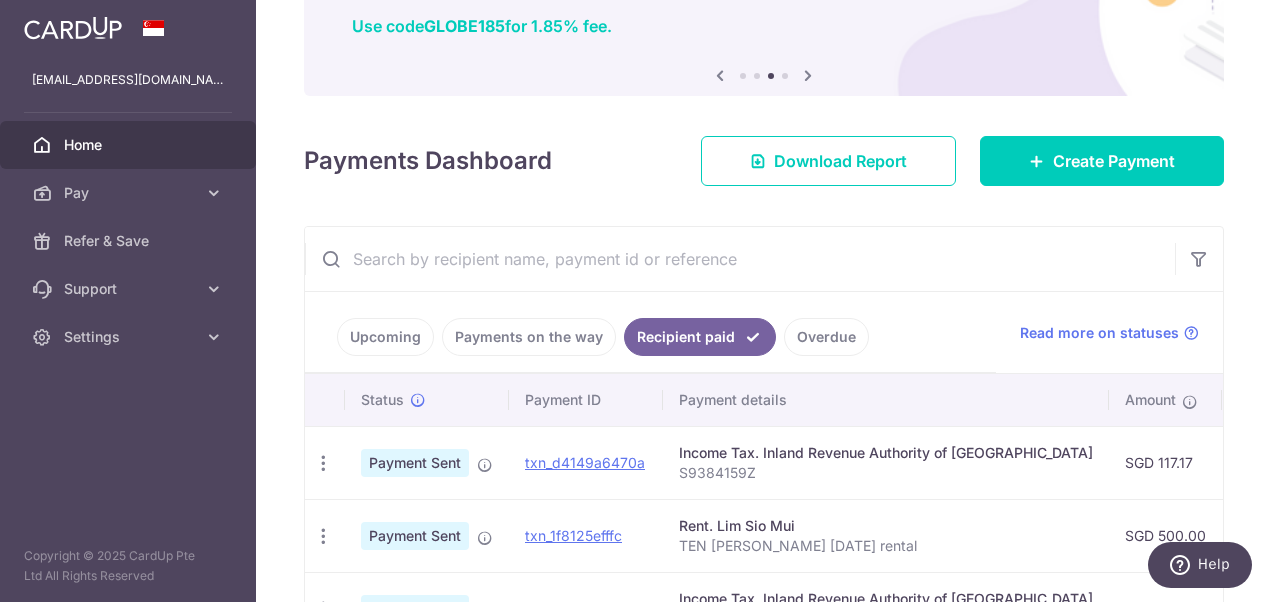click on "Payments on the way" at bounding box center (529, 337) 